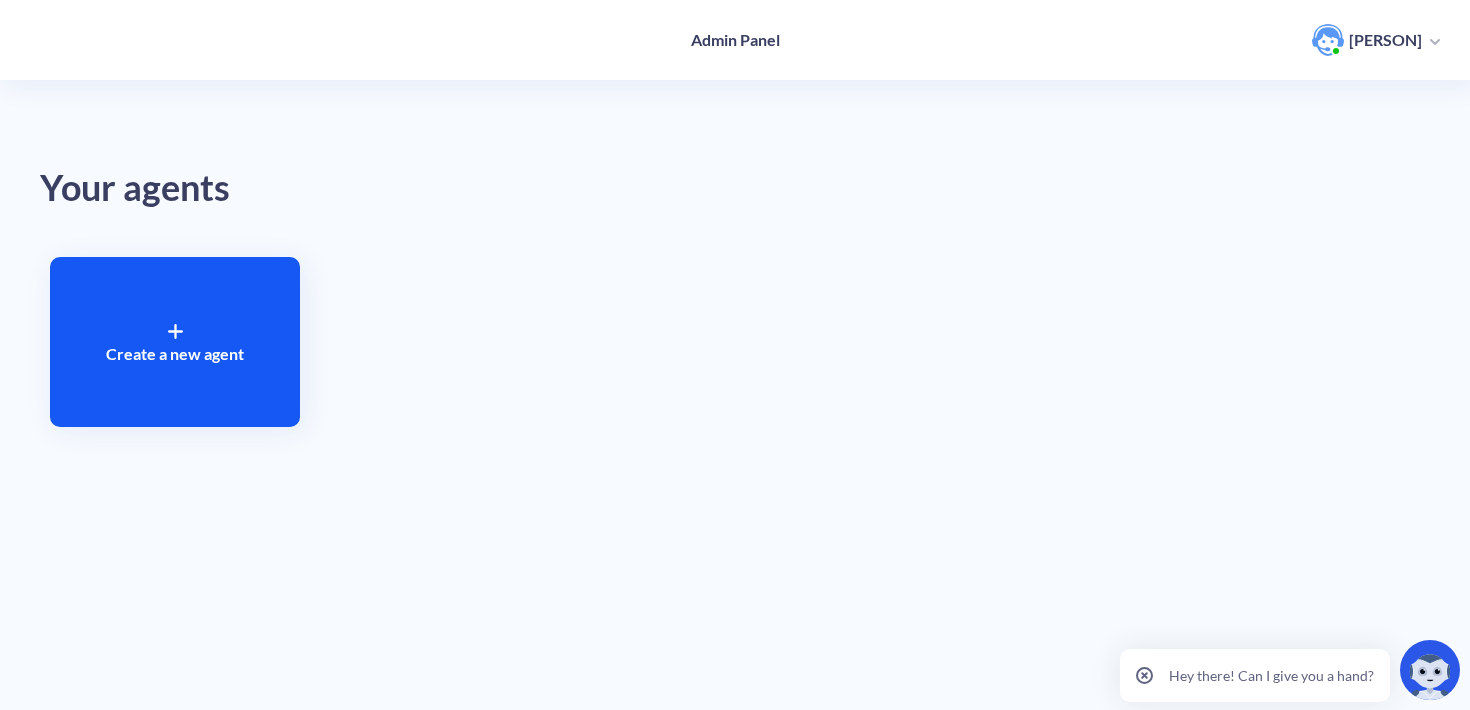 scroll, scrollTop: 0, scrollLeft: 0, axis: both 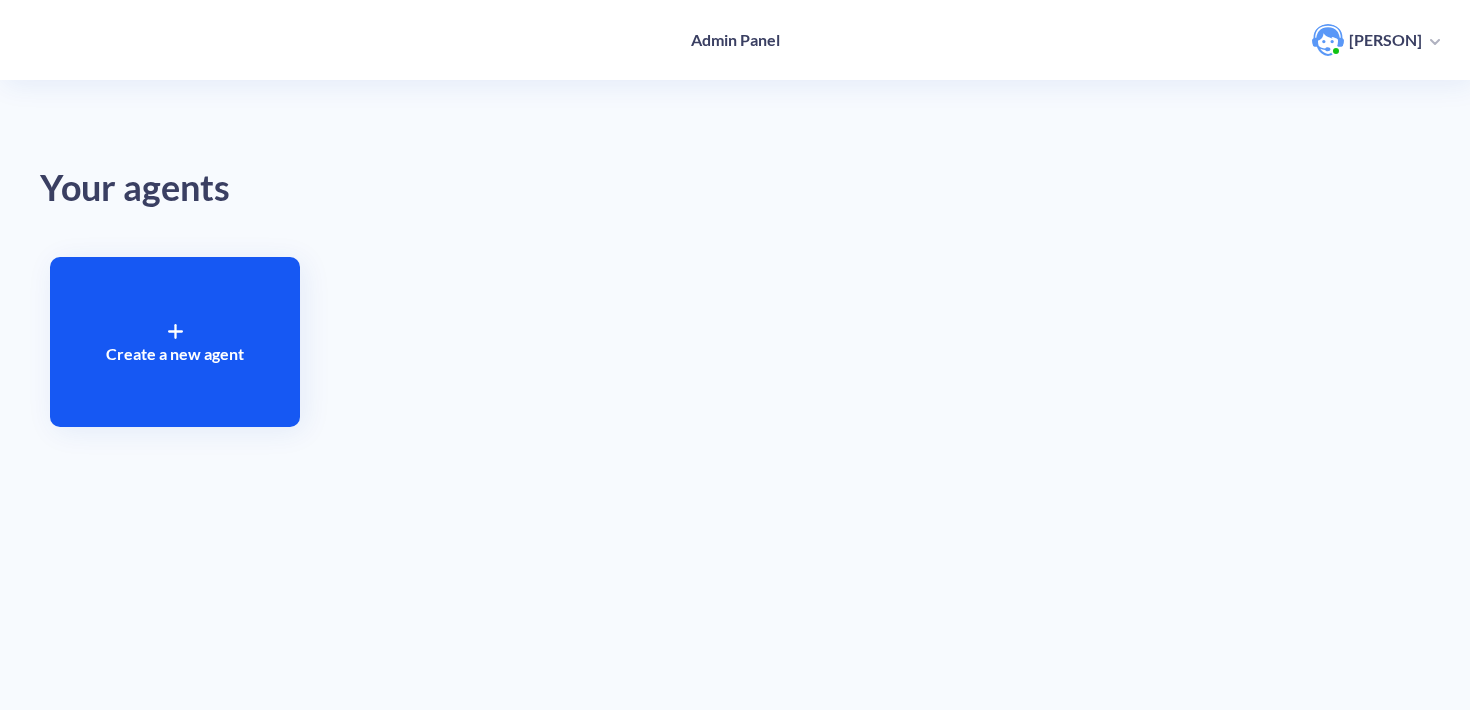 click on "Create a new agent" at bounding box center [175, 342] 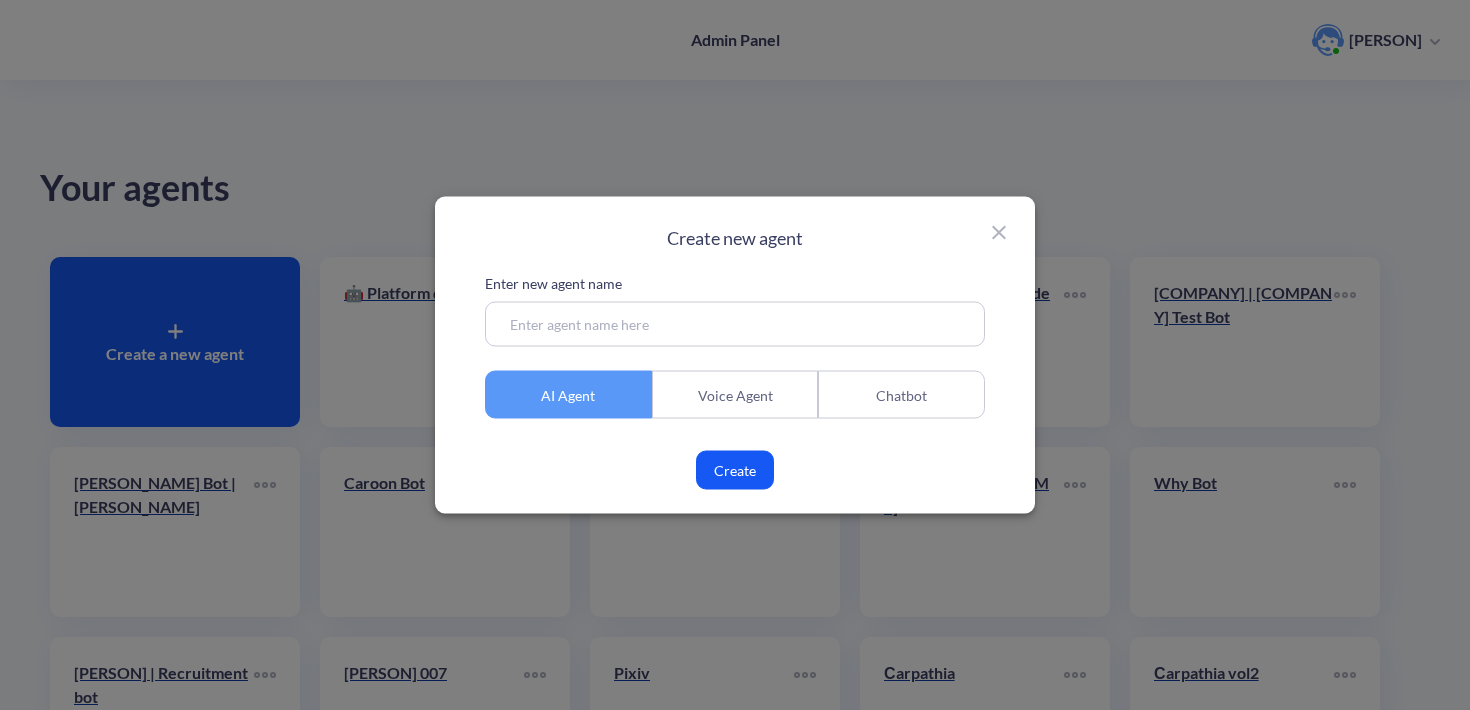 click at bounding box center (735, 324) 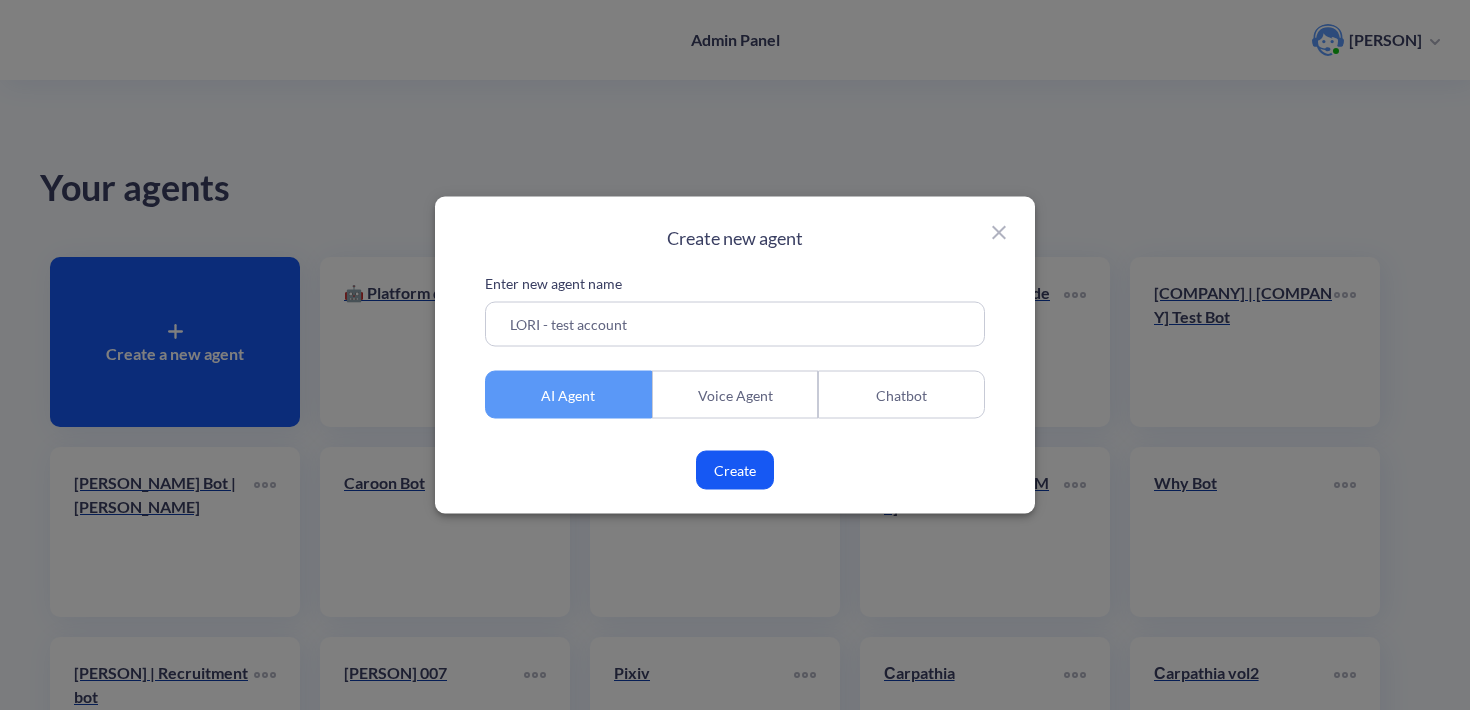 type on "LORI - test account" 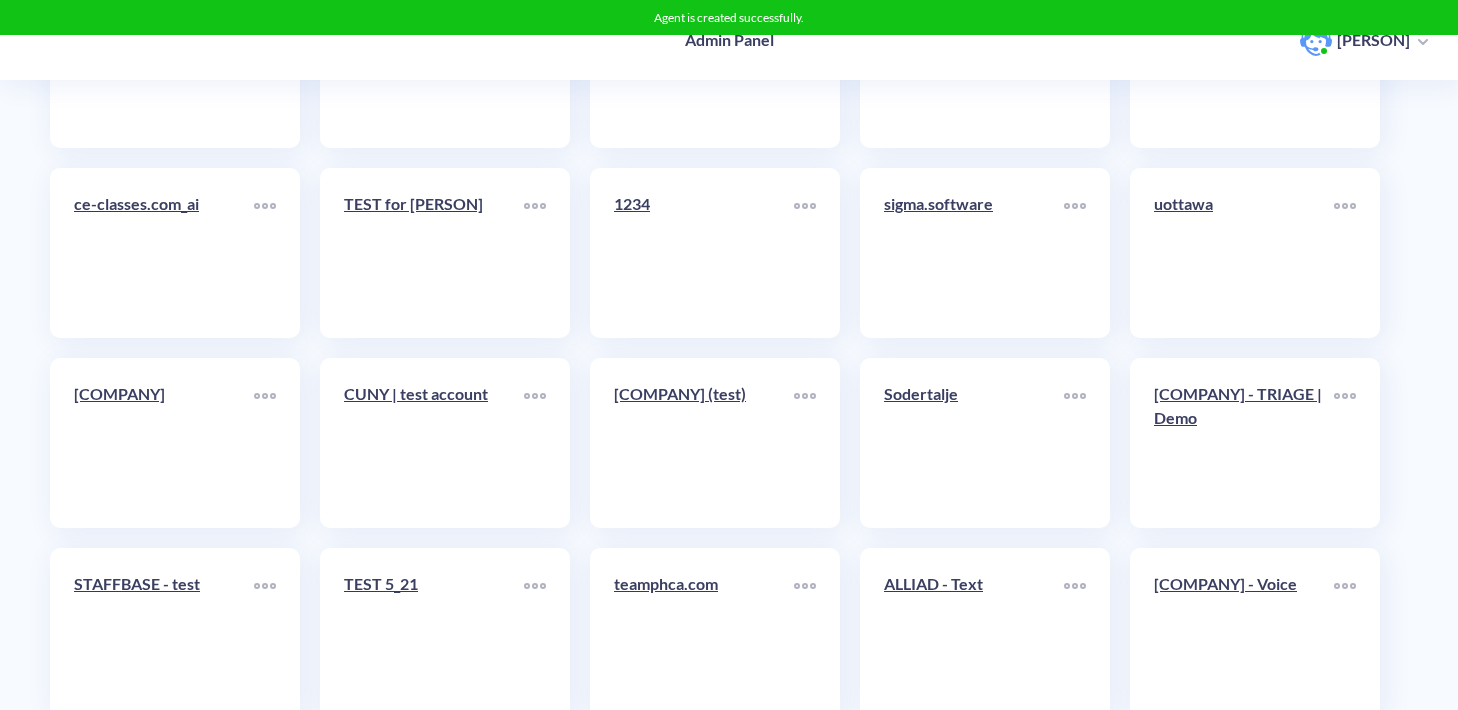 scroll, scrollTop: 24427, scrollLeft: 0, axis: vertical 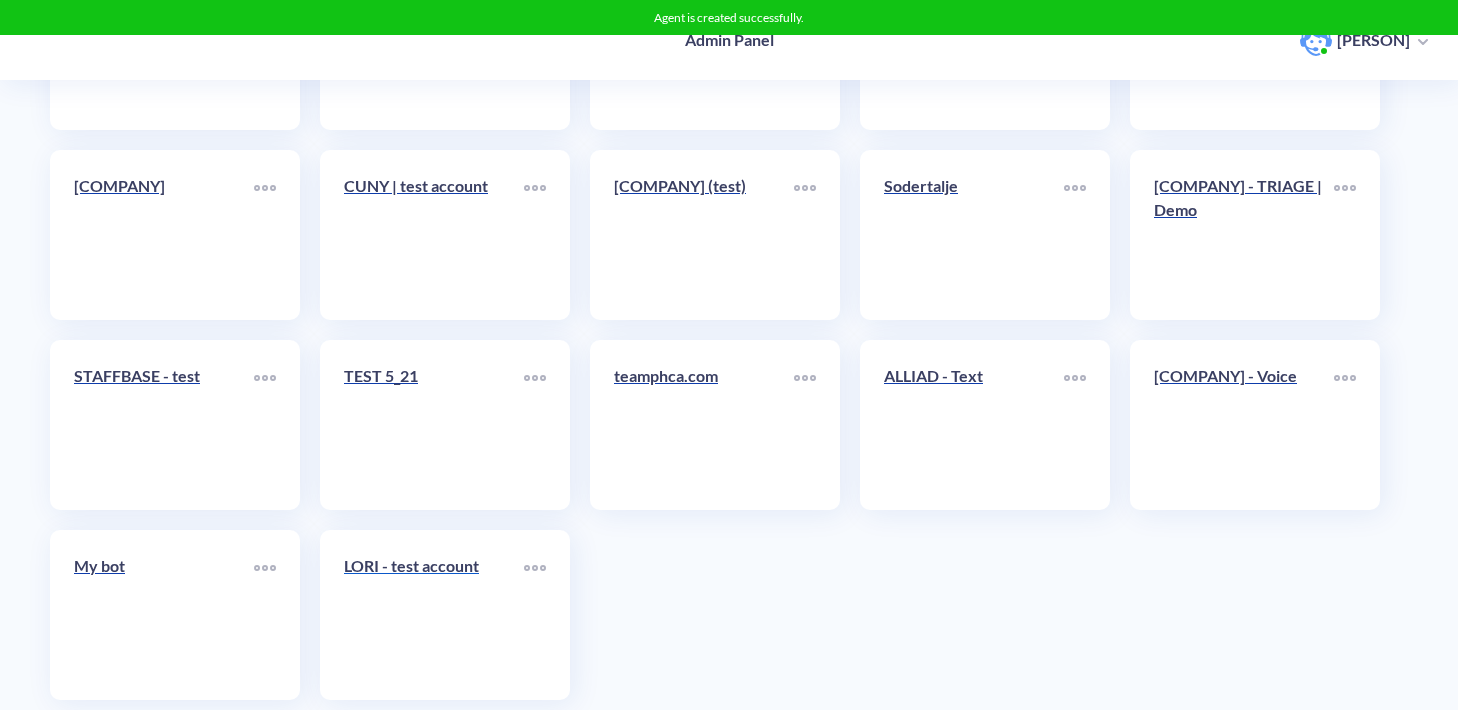 click on "LORI - test account" at bounding box center [434, 615] 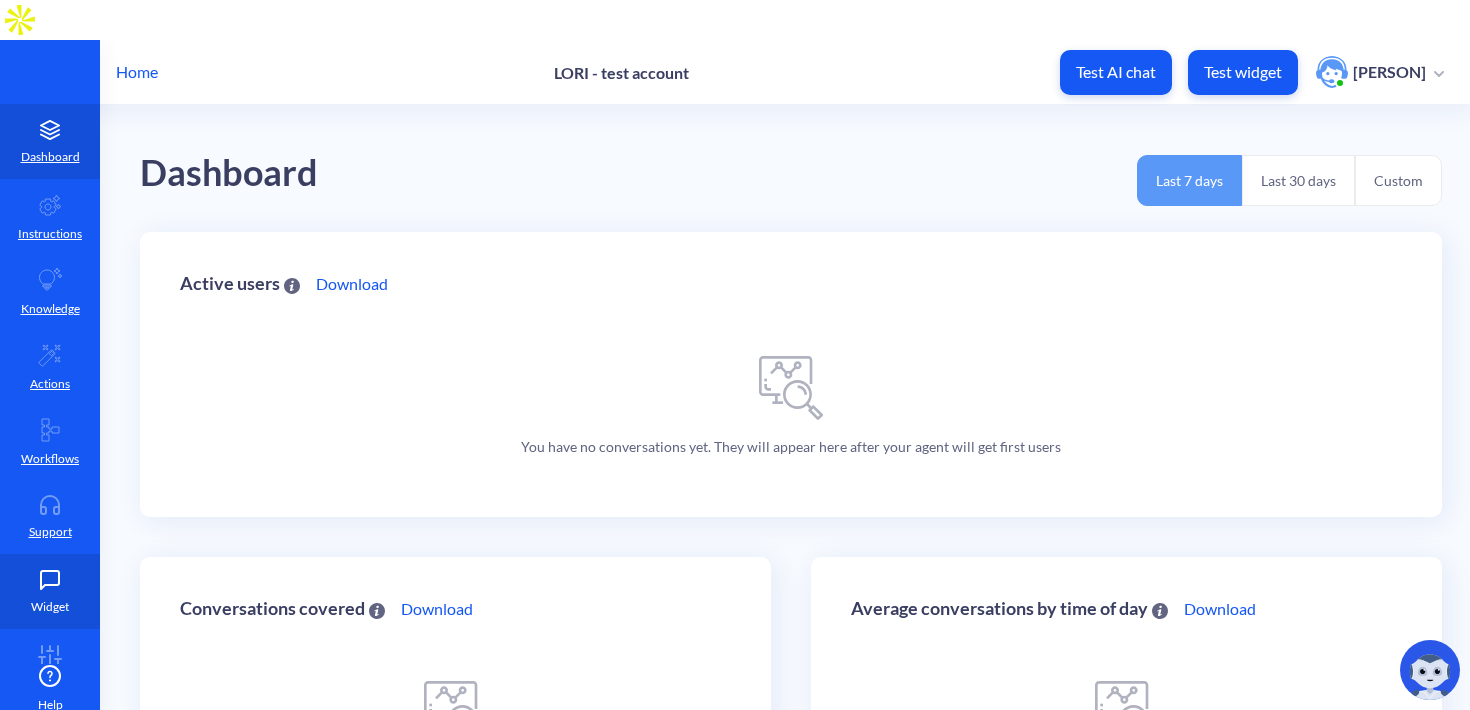scroll, scrollTop: 0, scrollLeft: 0, axis: both 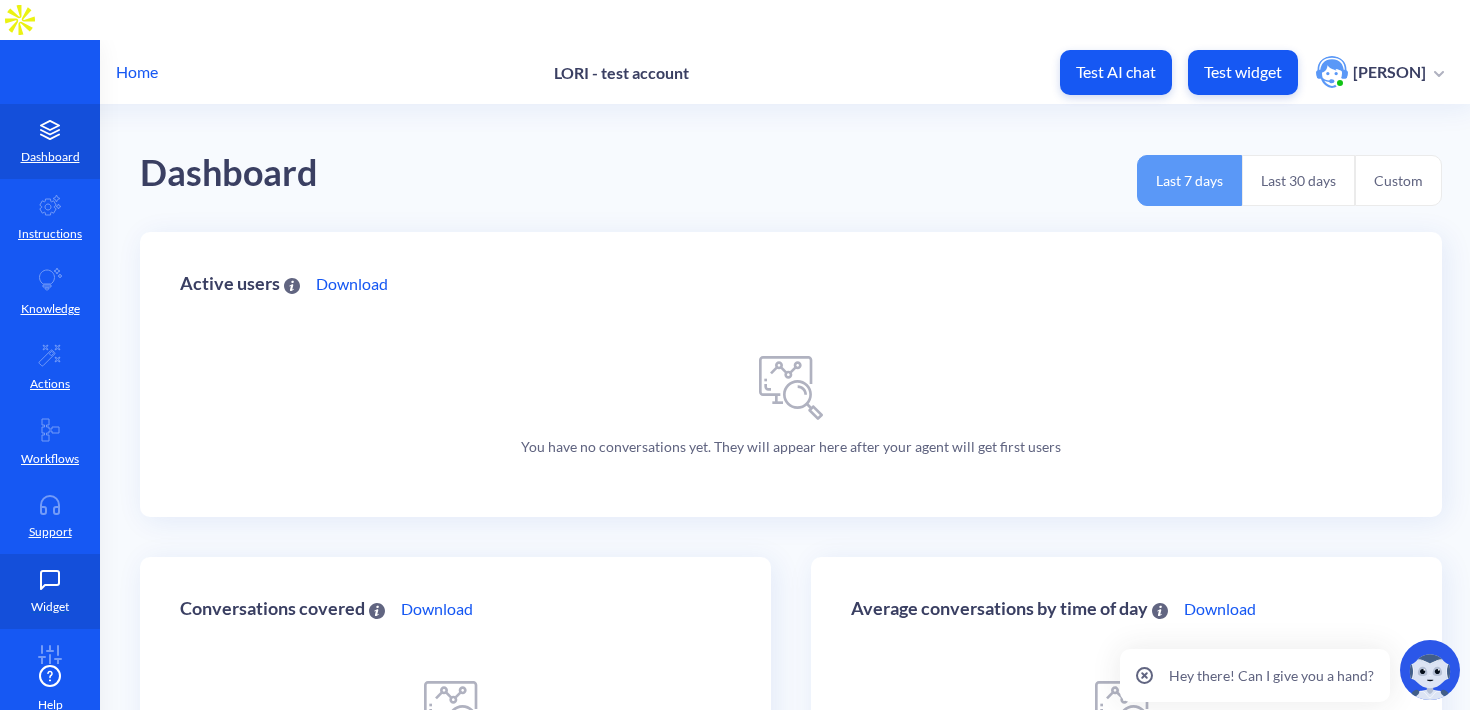 click at bounding box center [50, 580] 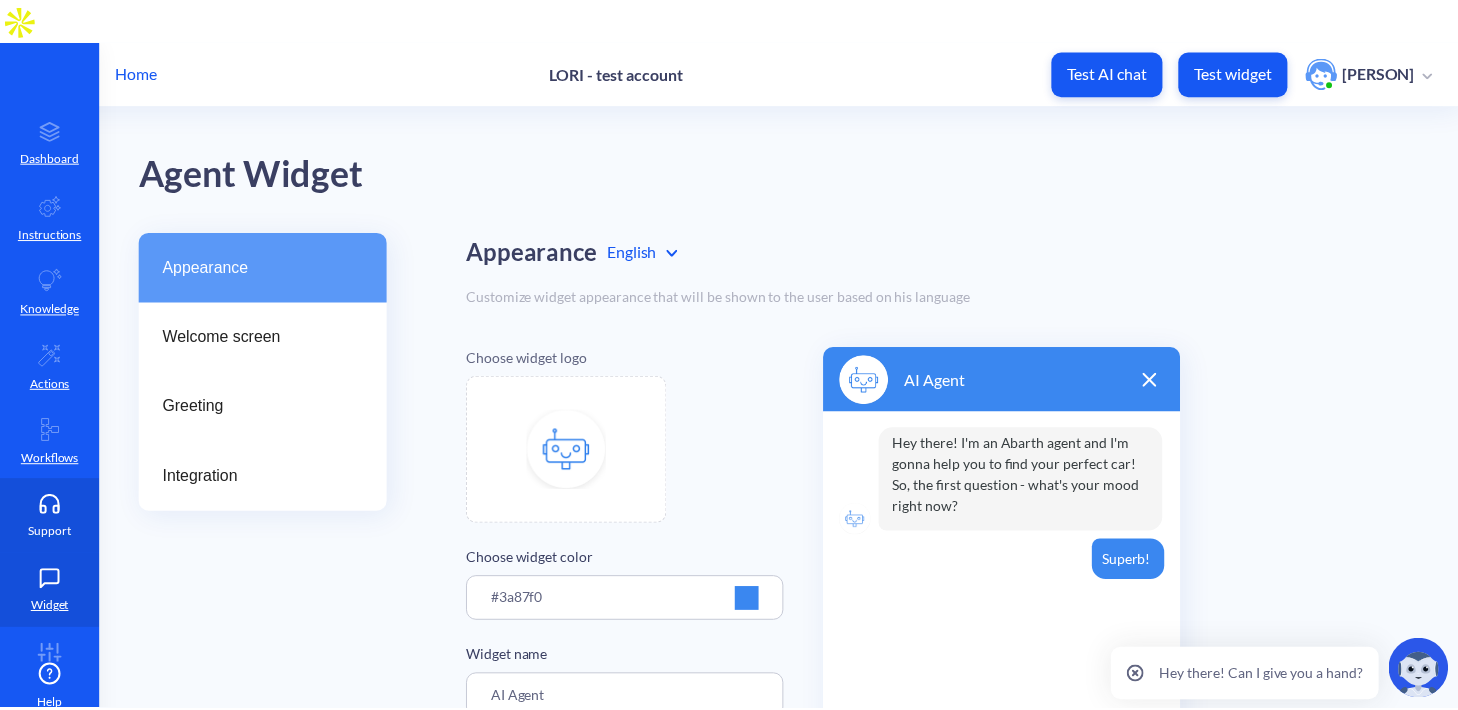 scroll, scrollTop: 48, scrollLeft: 0, axis: vertical 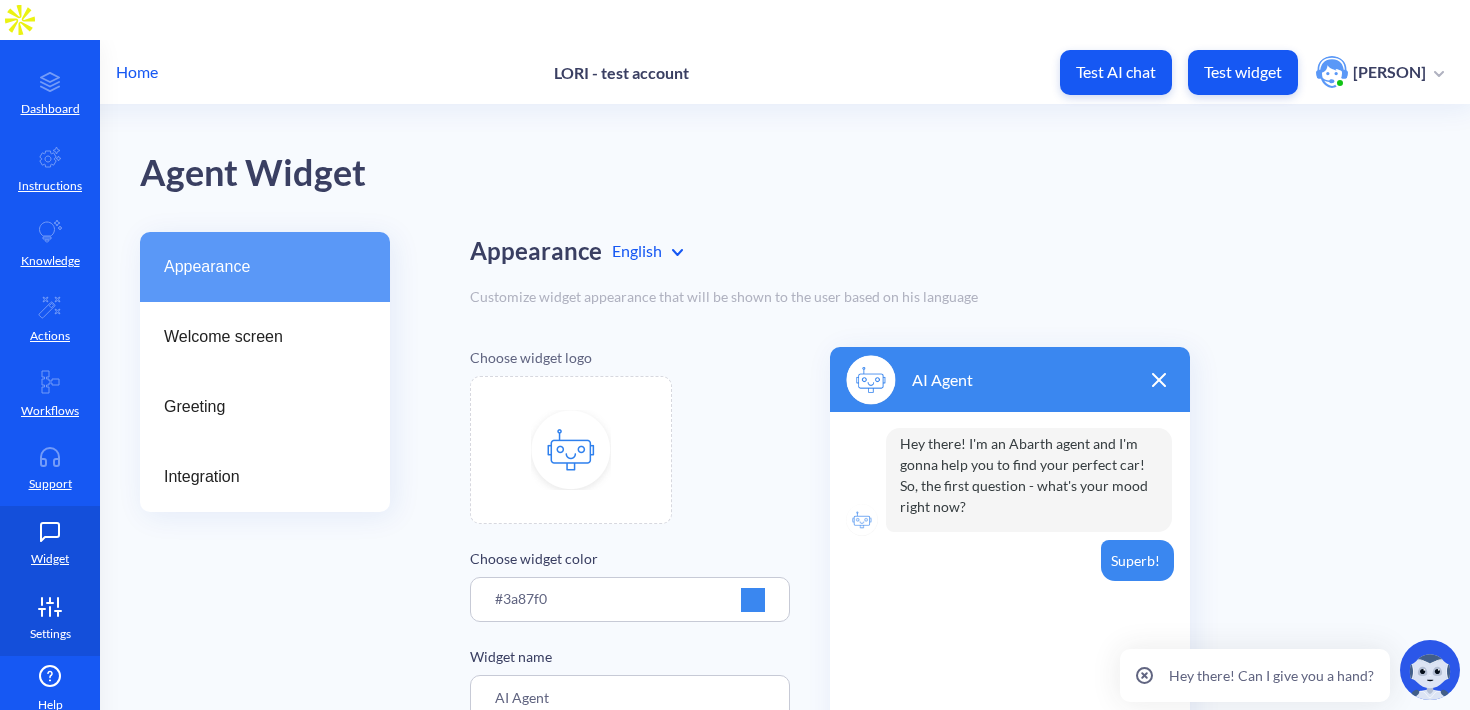 click at bounding box center (50, 607) 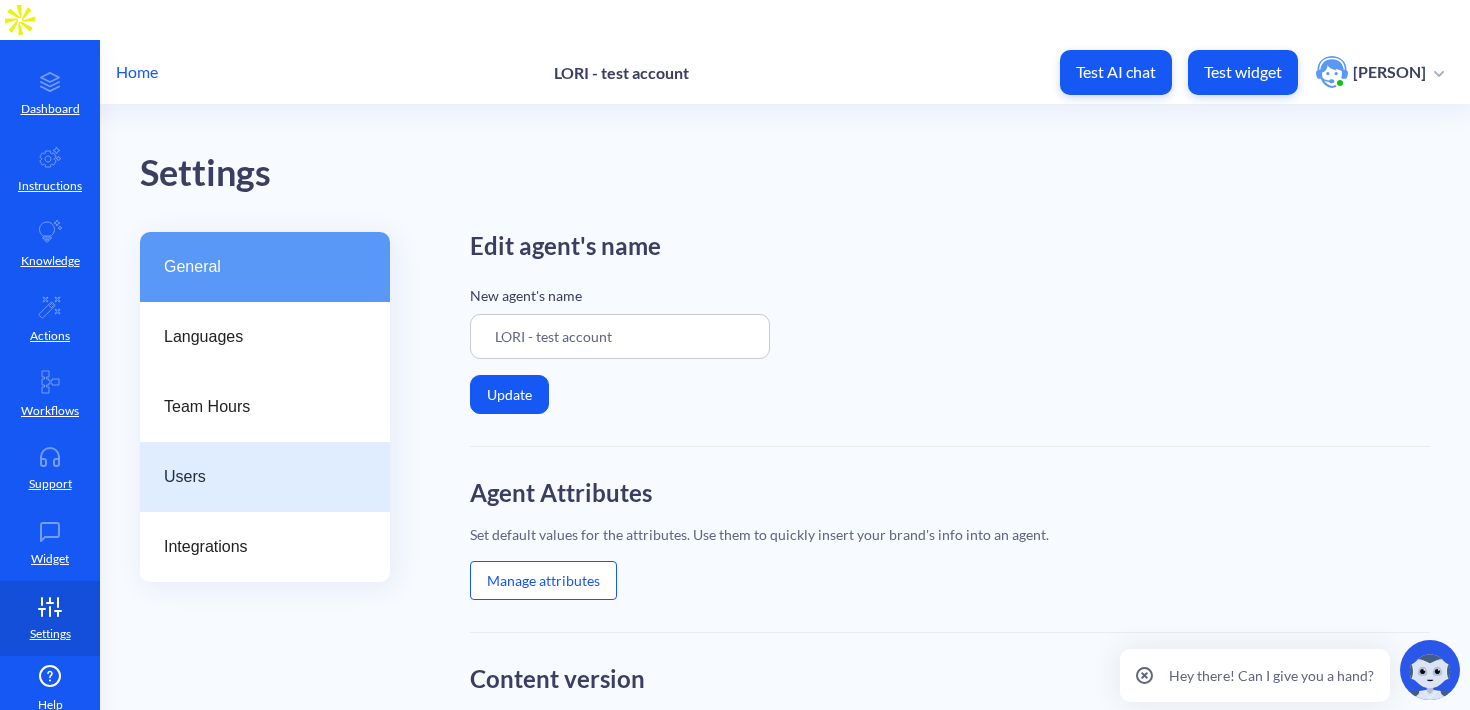 click on "Users" at bounding box center [257, 477] 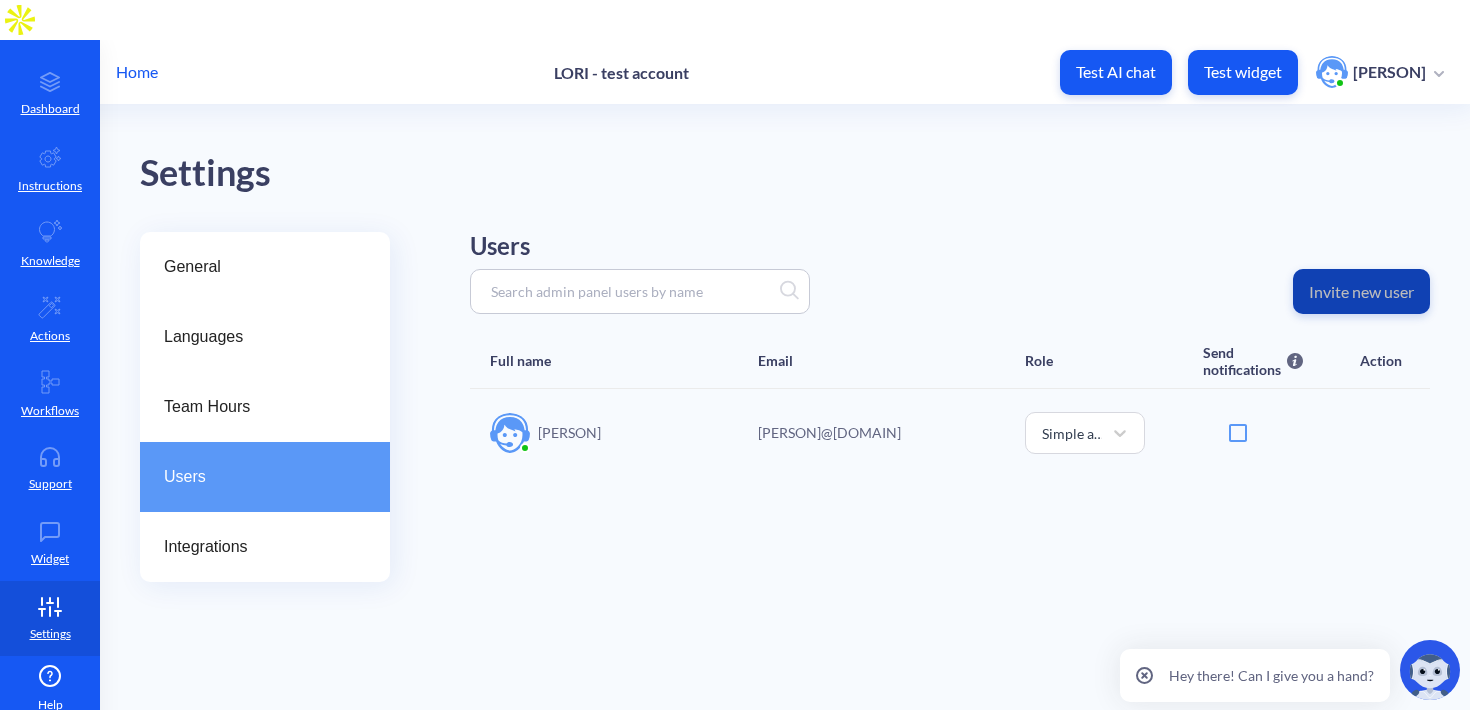 click on "Invite new user" at bounding box center [1361, 292] 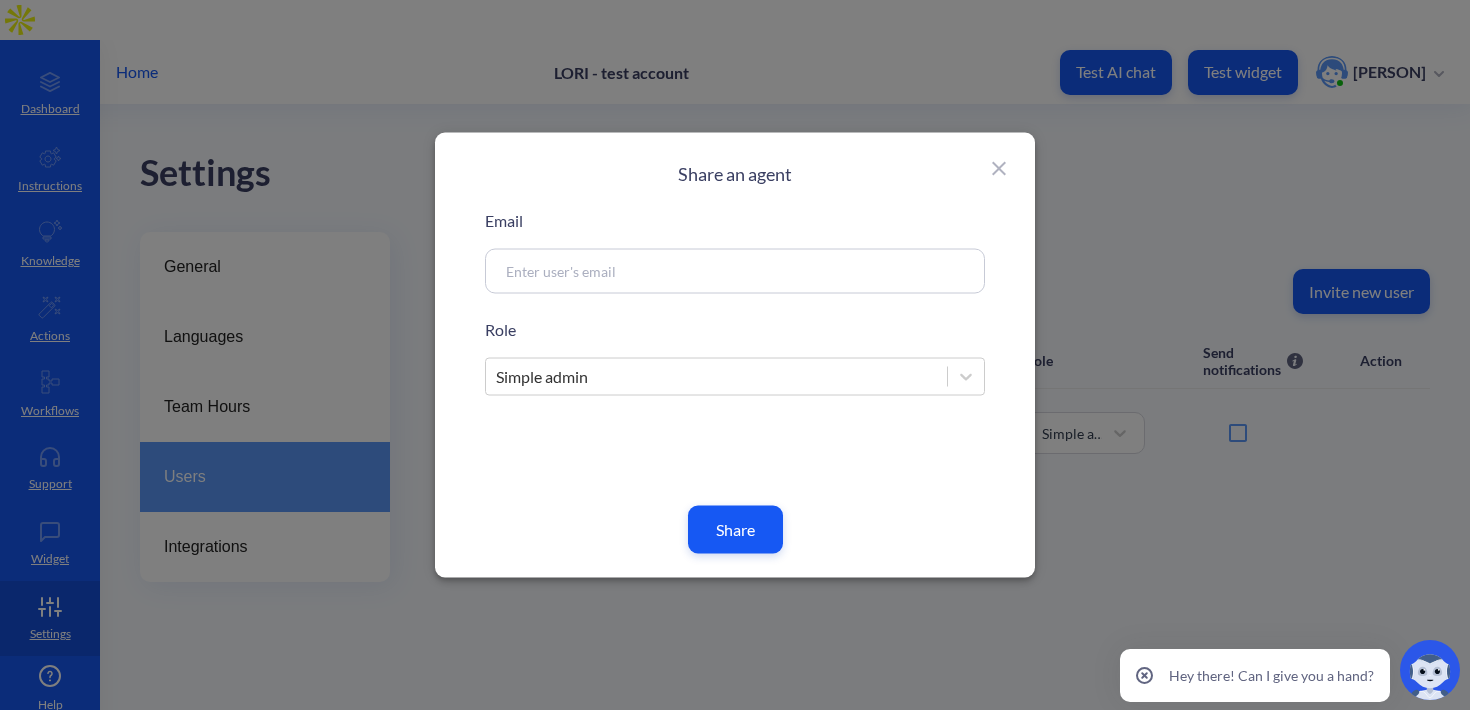 click at bounding box center [711, 271] 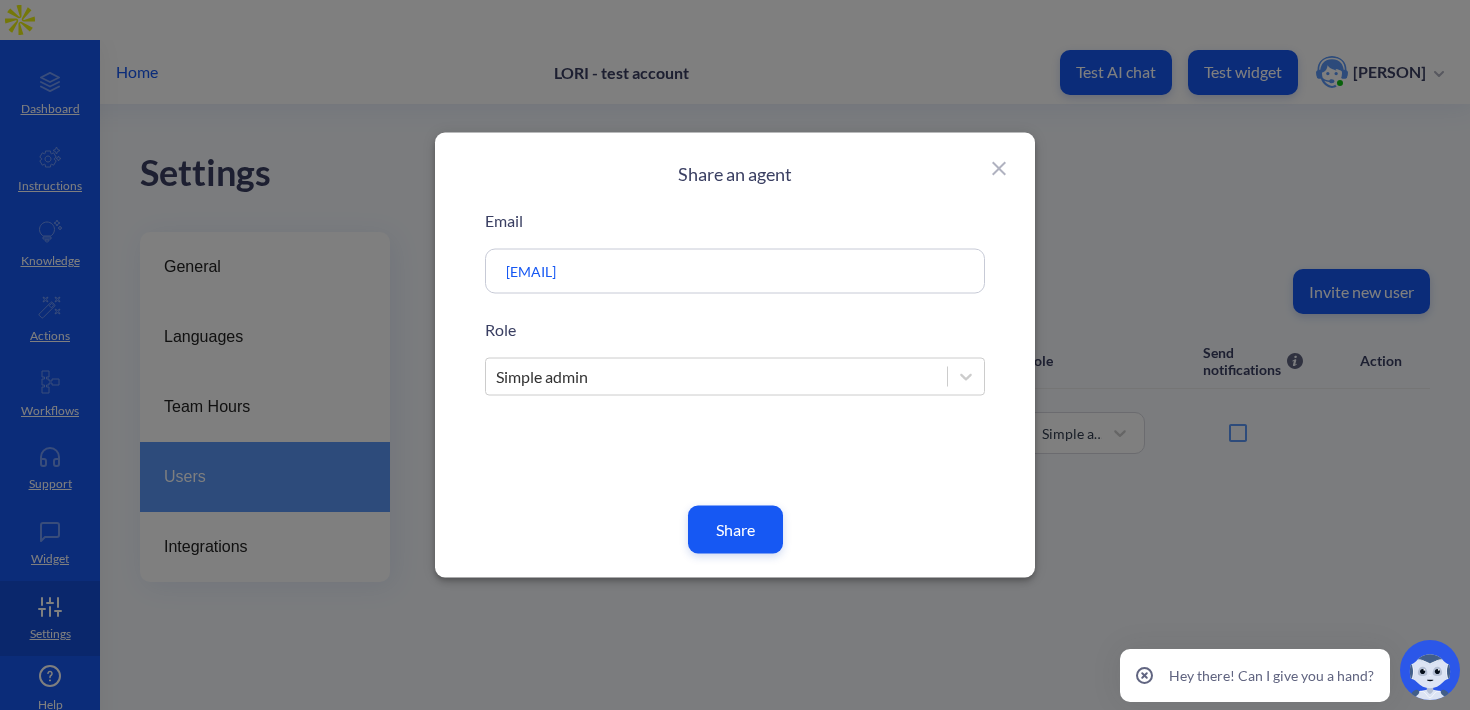 type on "[EMAIL]" 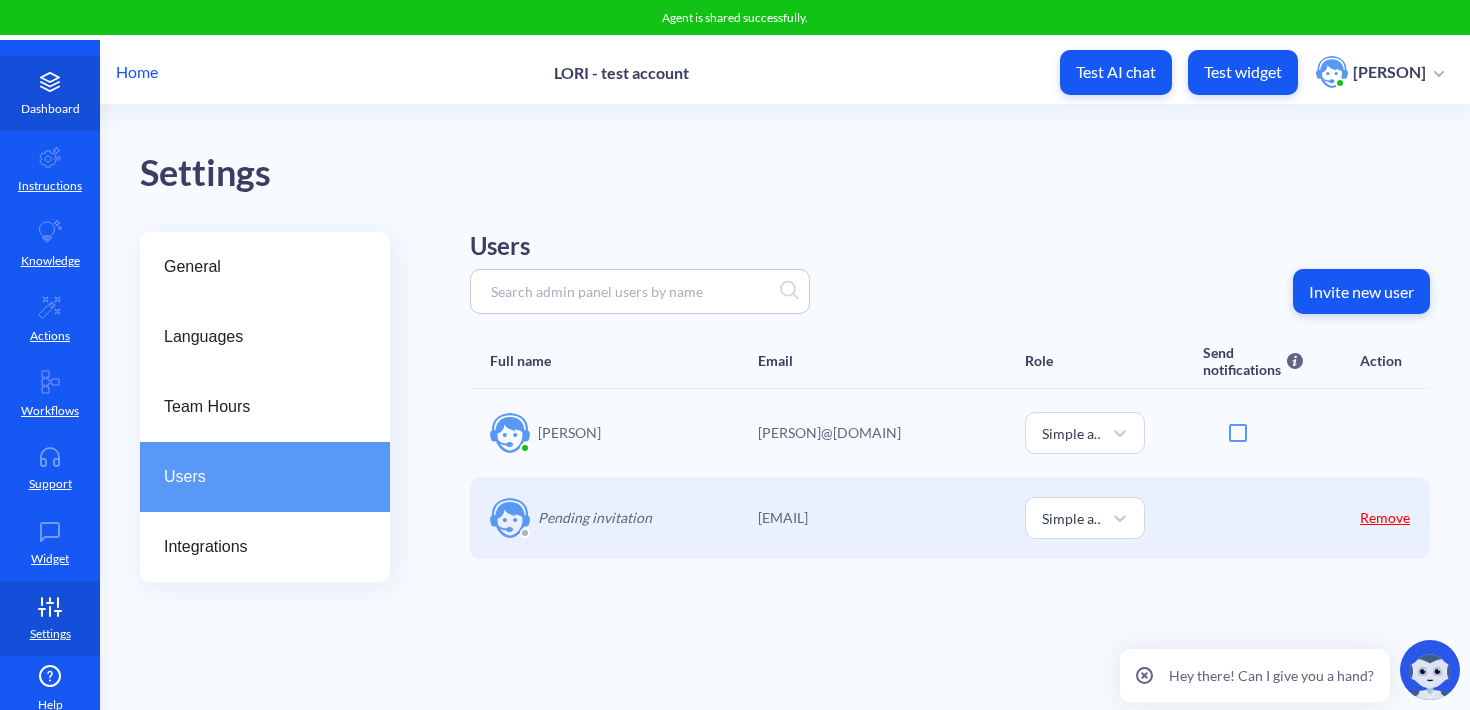 click on "Dashboard" at bounding box center [50, 109] 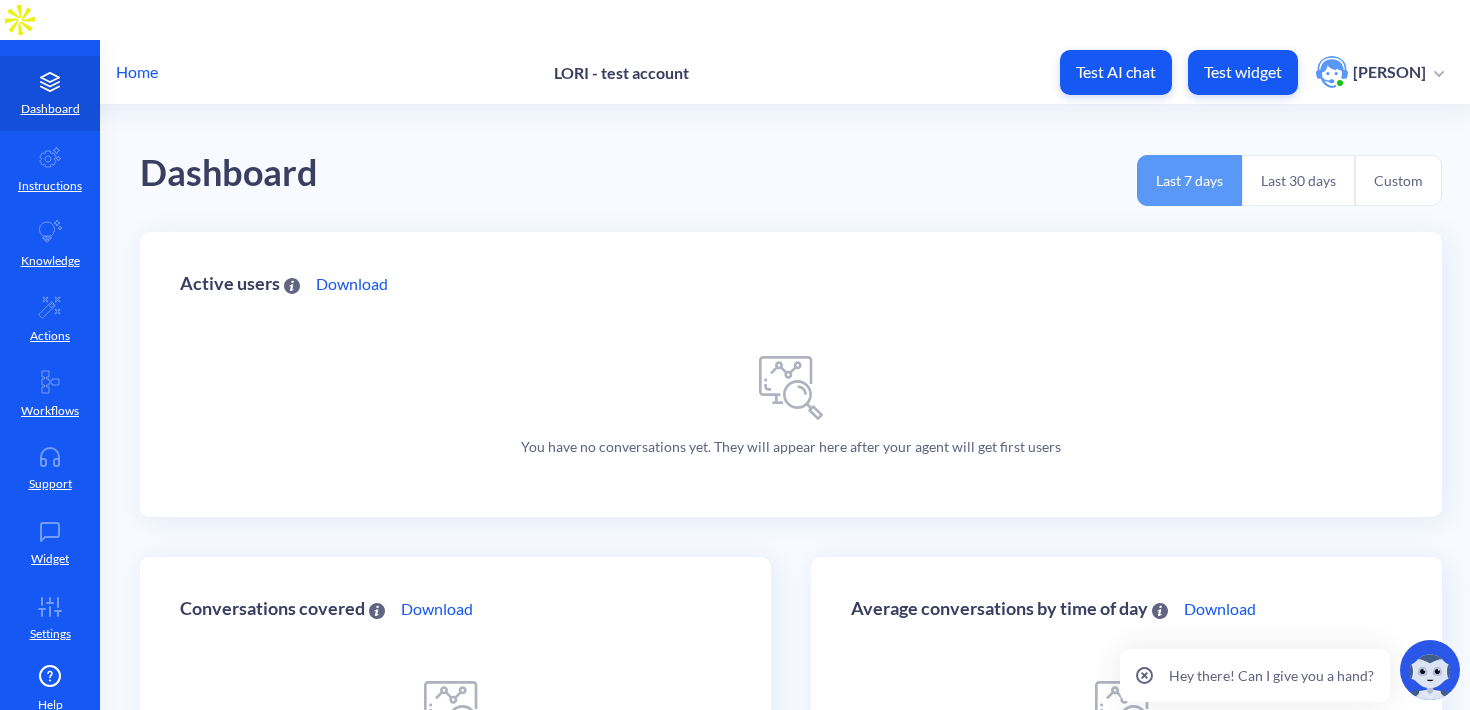 click on "Home" at bounding box center [137, 72] 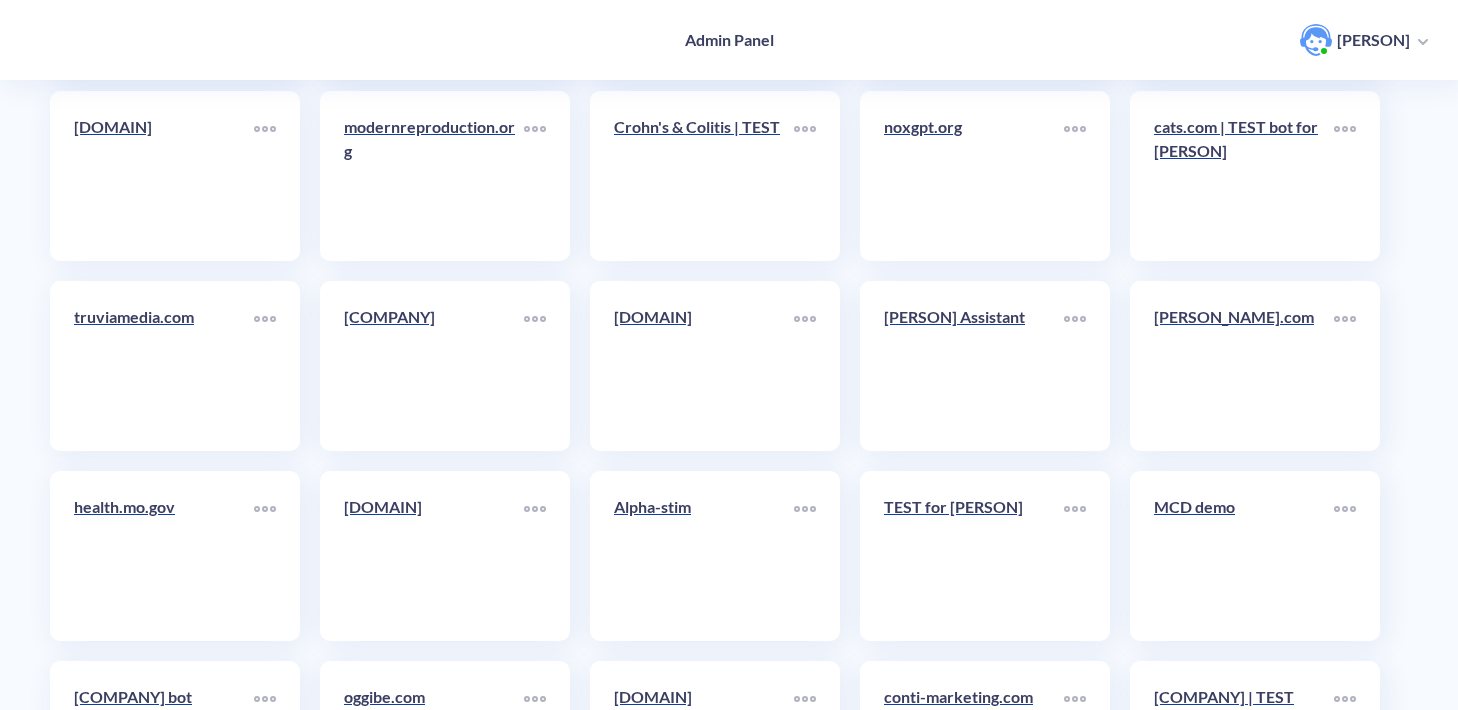 scroll, scrollTop: 24427, scrollLeft: 0, axis: vertical 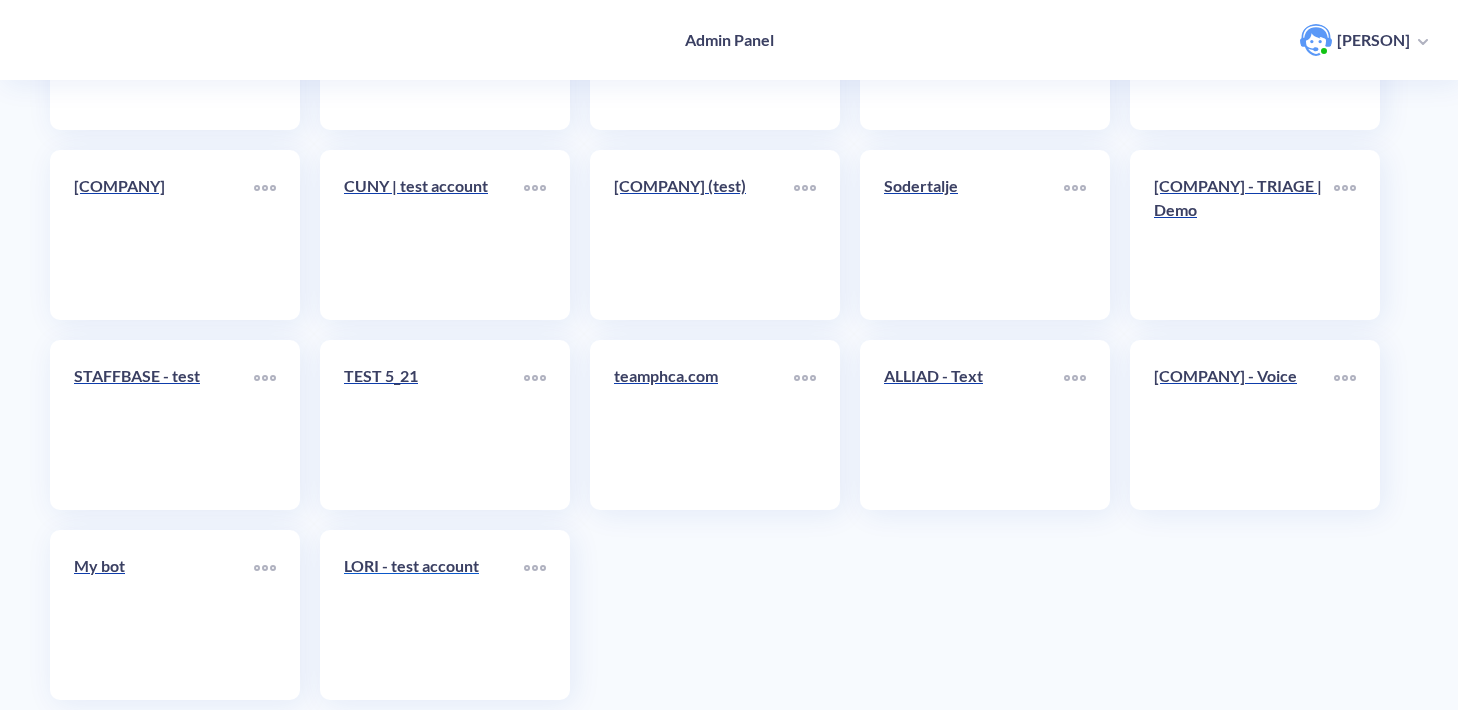 click on "LORI - test account" at bounding box center (434, 615) 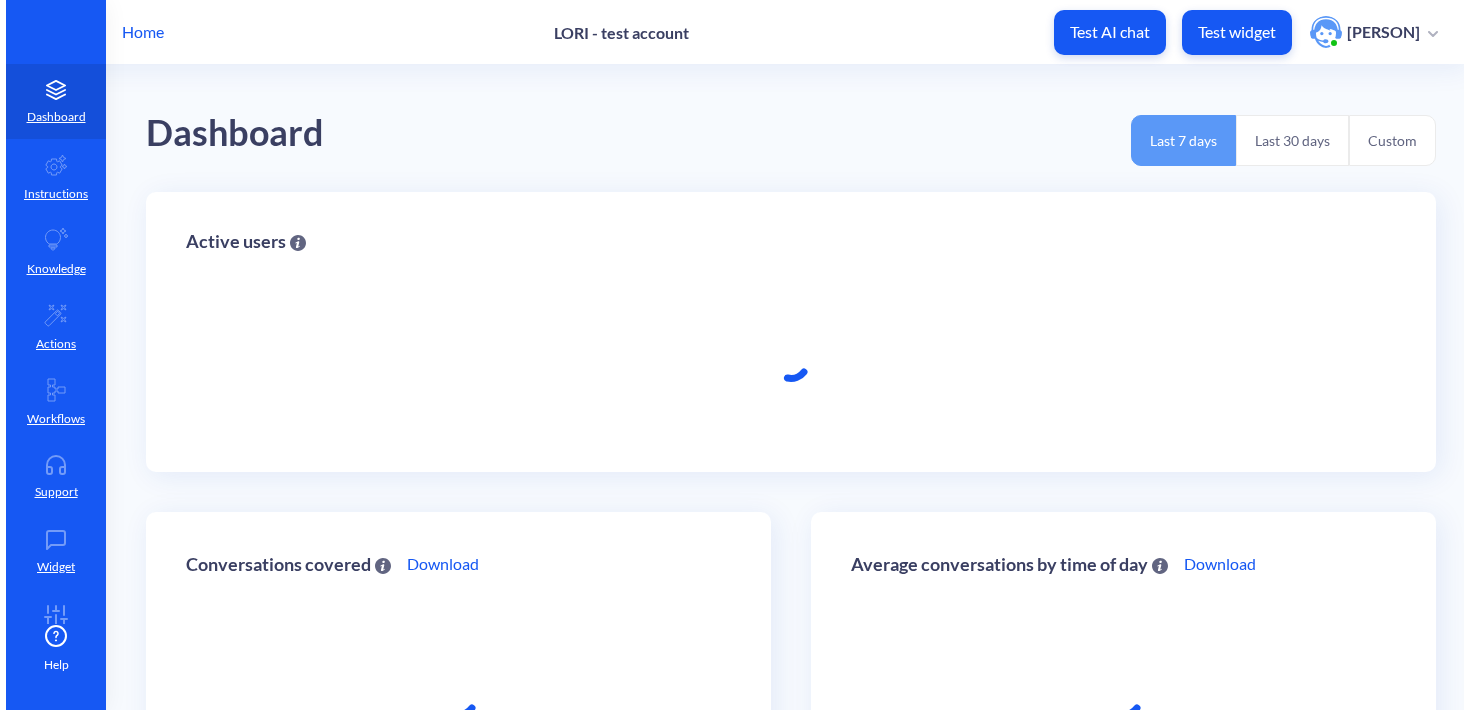 scroll, scrollTop: 0, scrollLeft: 0, axis: both 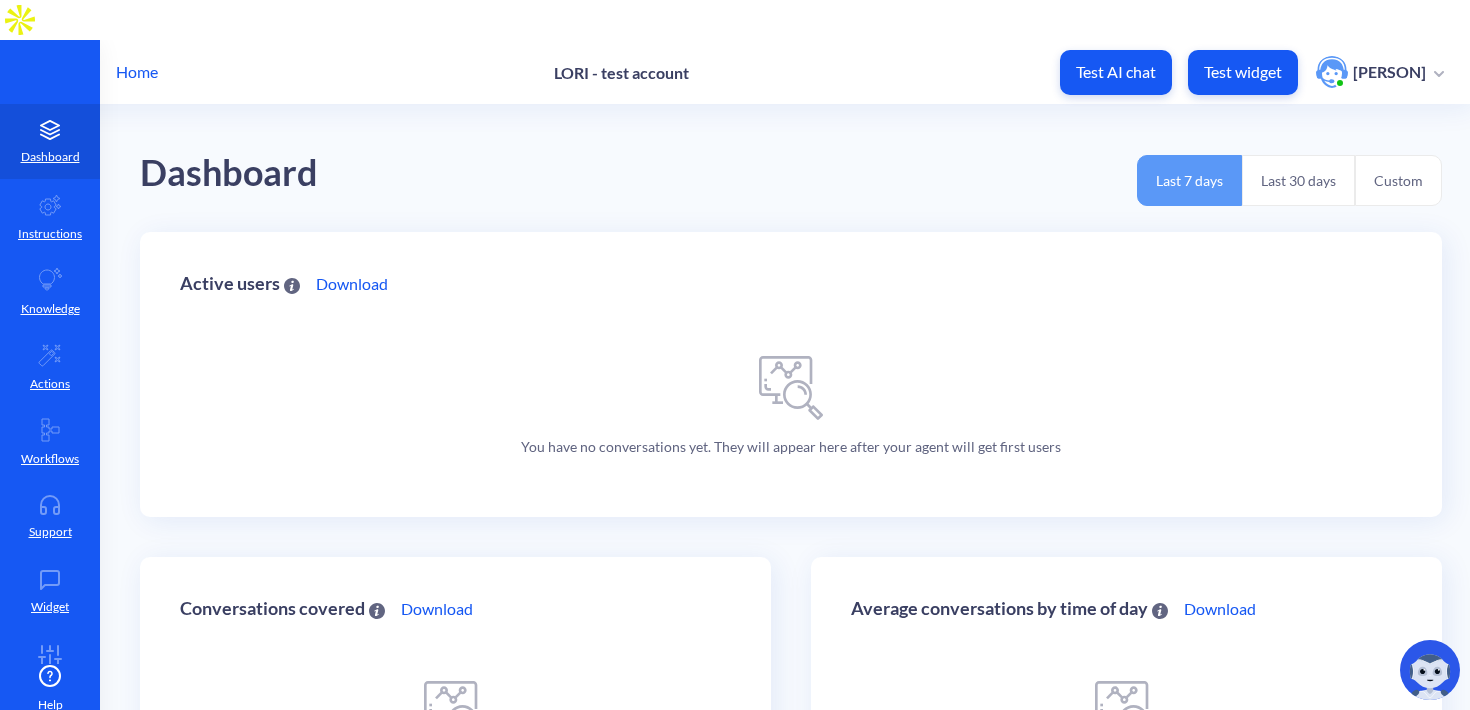click on "Home" at bounding box center (137, 72) 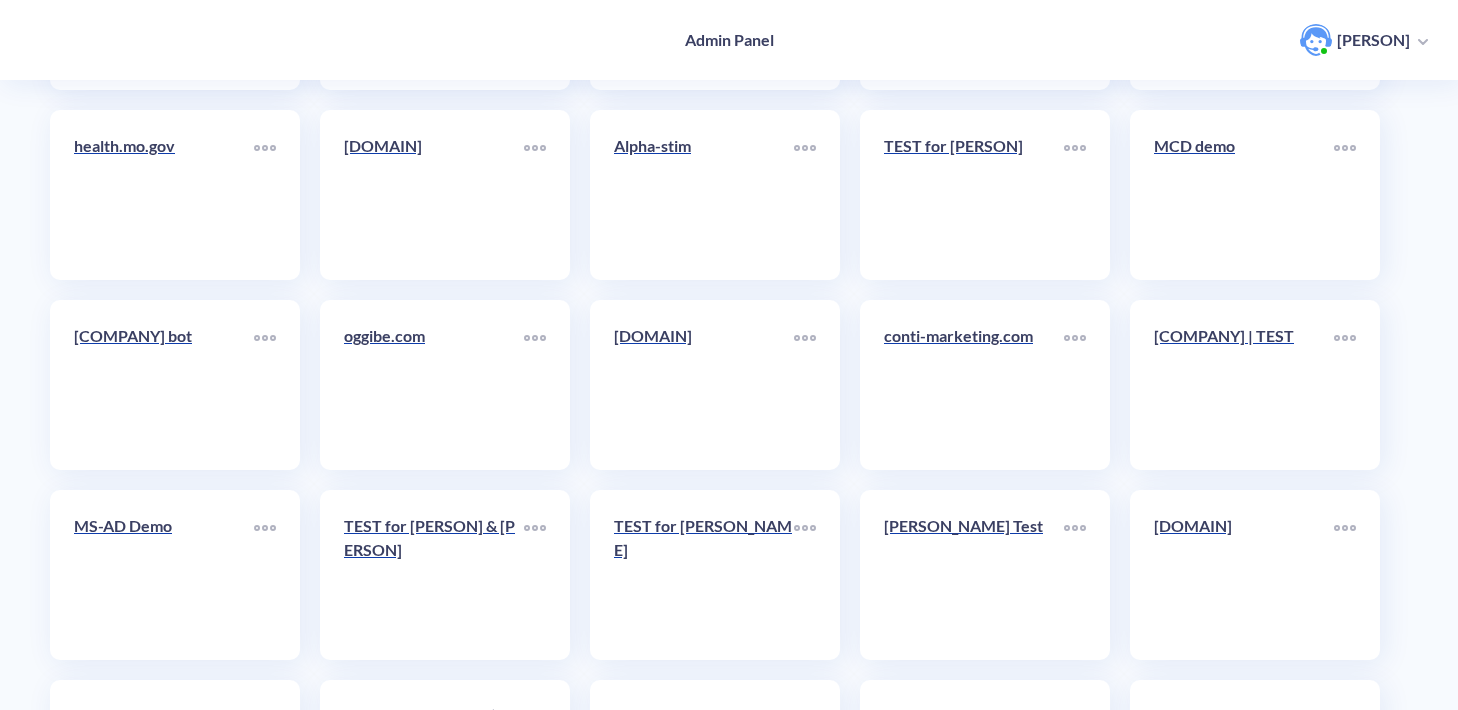 scroll, scrollTop: 24427, scrollLeft: 0, axis: vertical 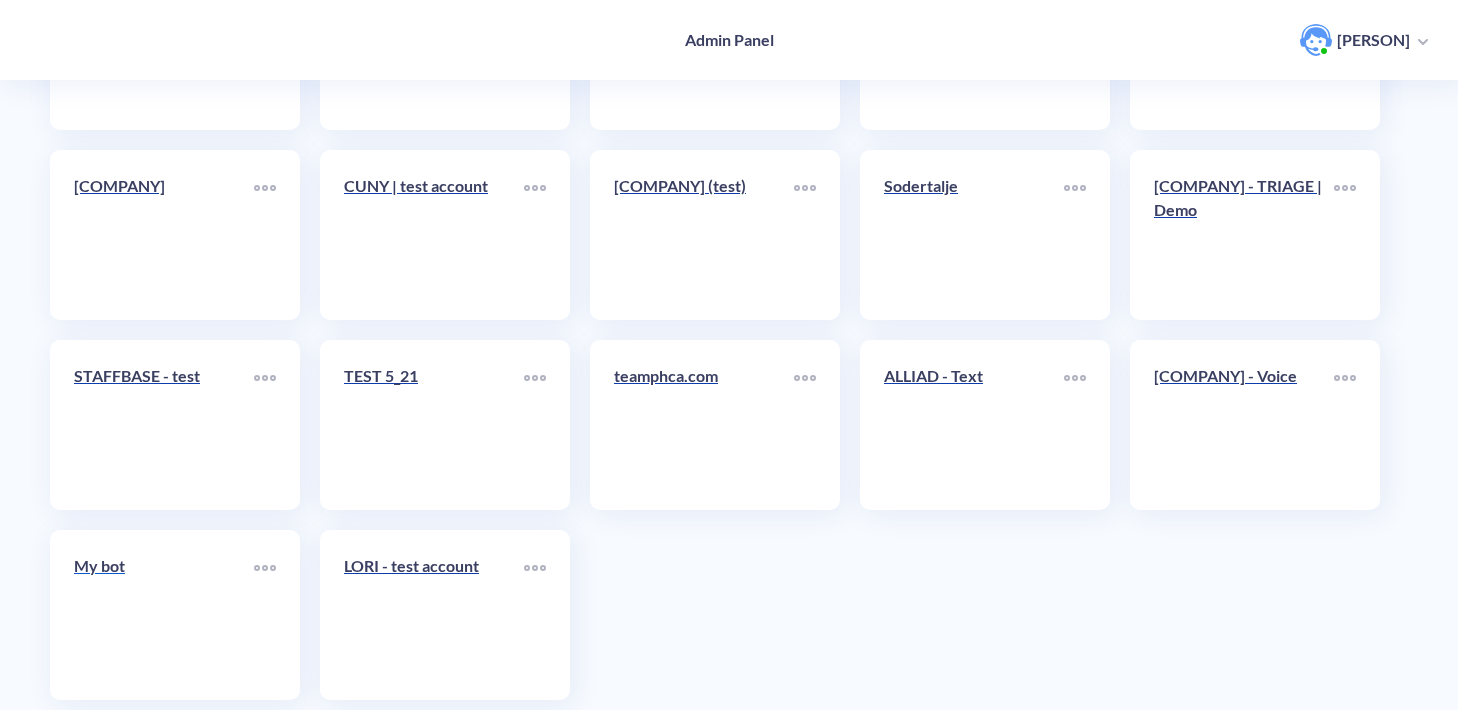 click on "My bot" at bounding box center (164, 566) 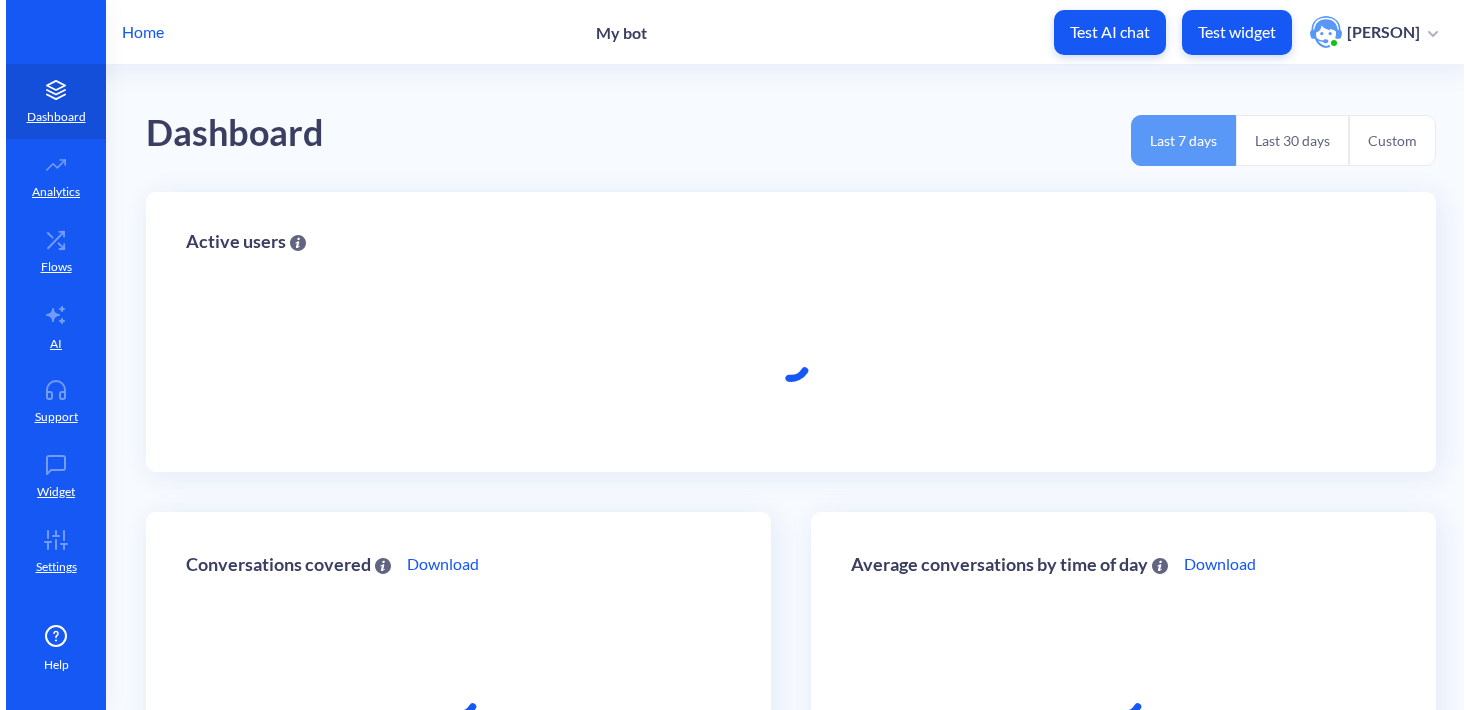 scroll, scrollTop: 0, scrollLeft: 0, axis: both 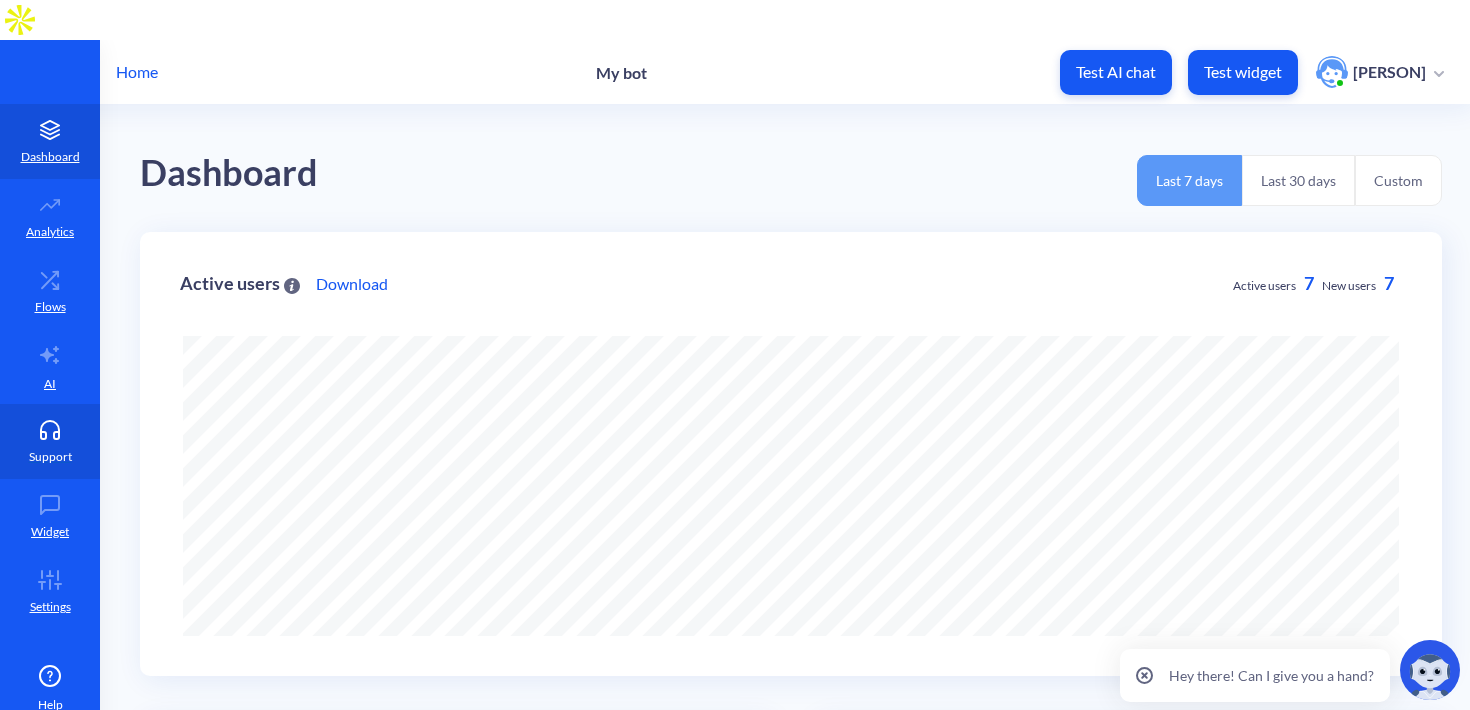 click at bounding box center (50, 430) 